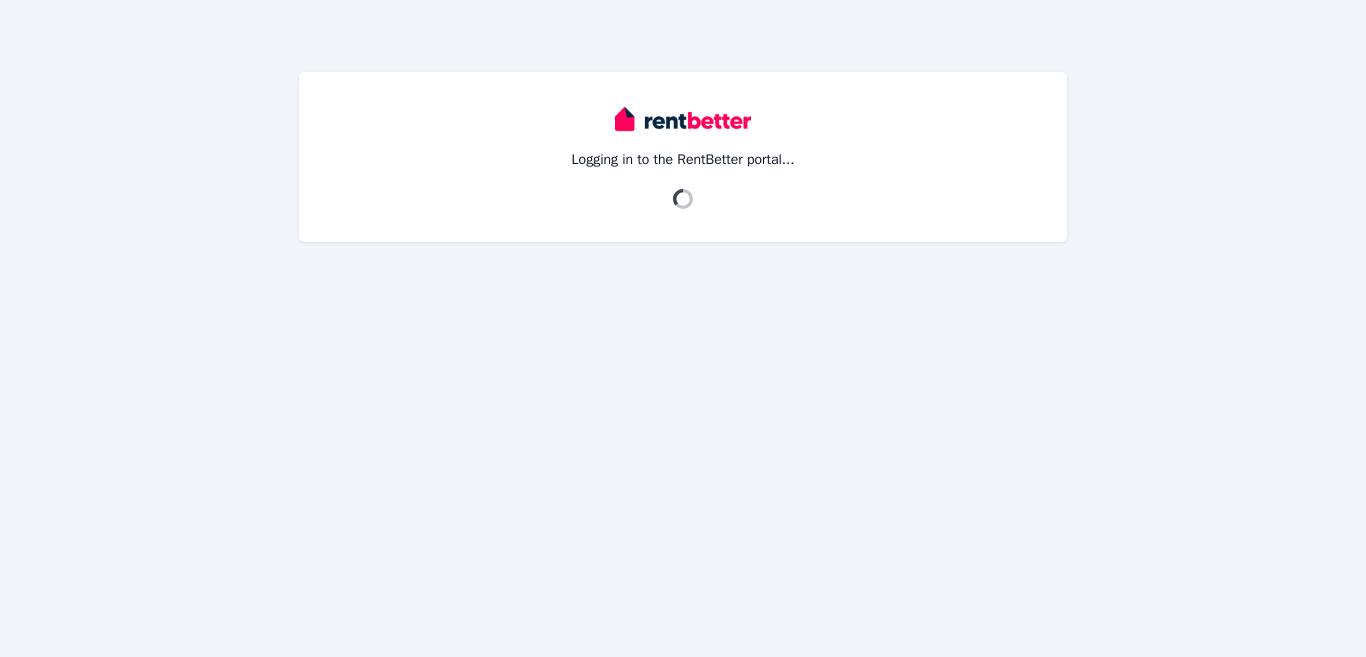 scroll, scrollTop: 0, scrollLeft: 0, axis: both 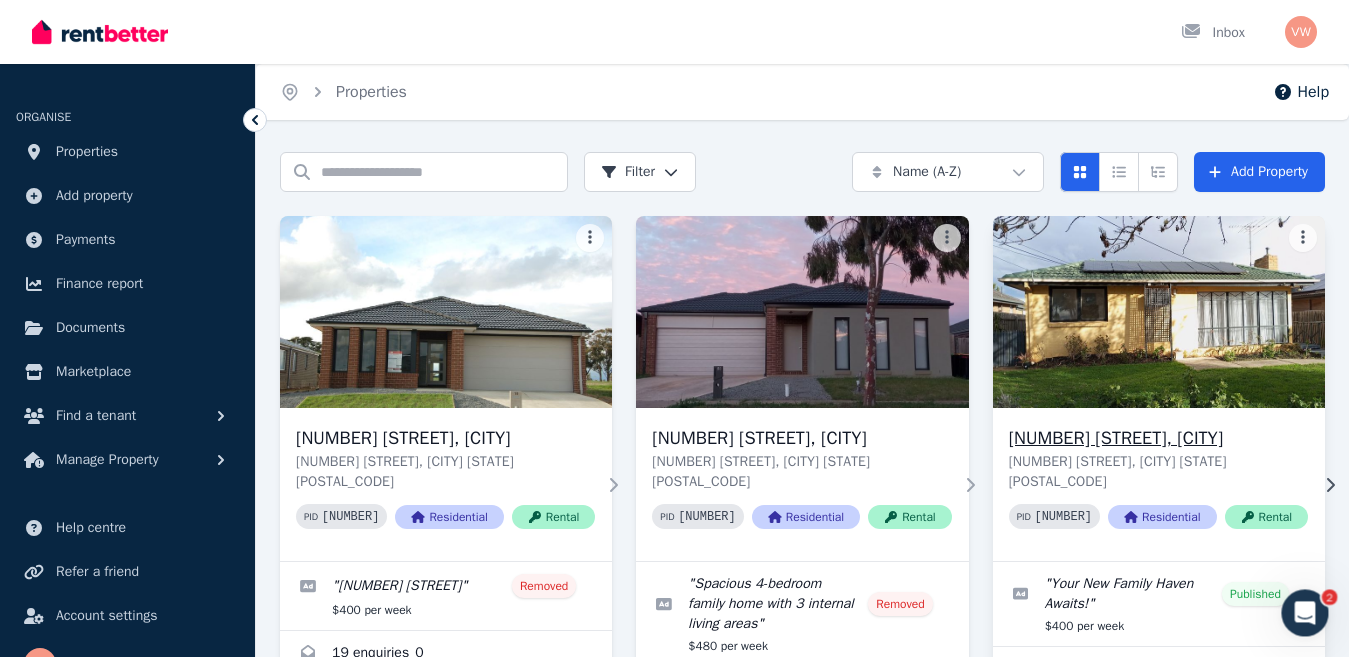 click on "[NUMBER] [STREET], [CITY]" at bounding box center (1158, 438) 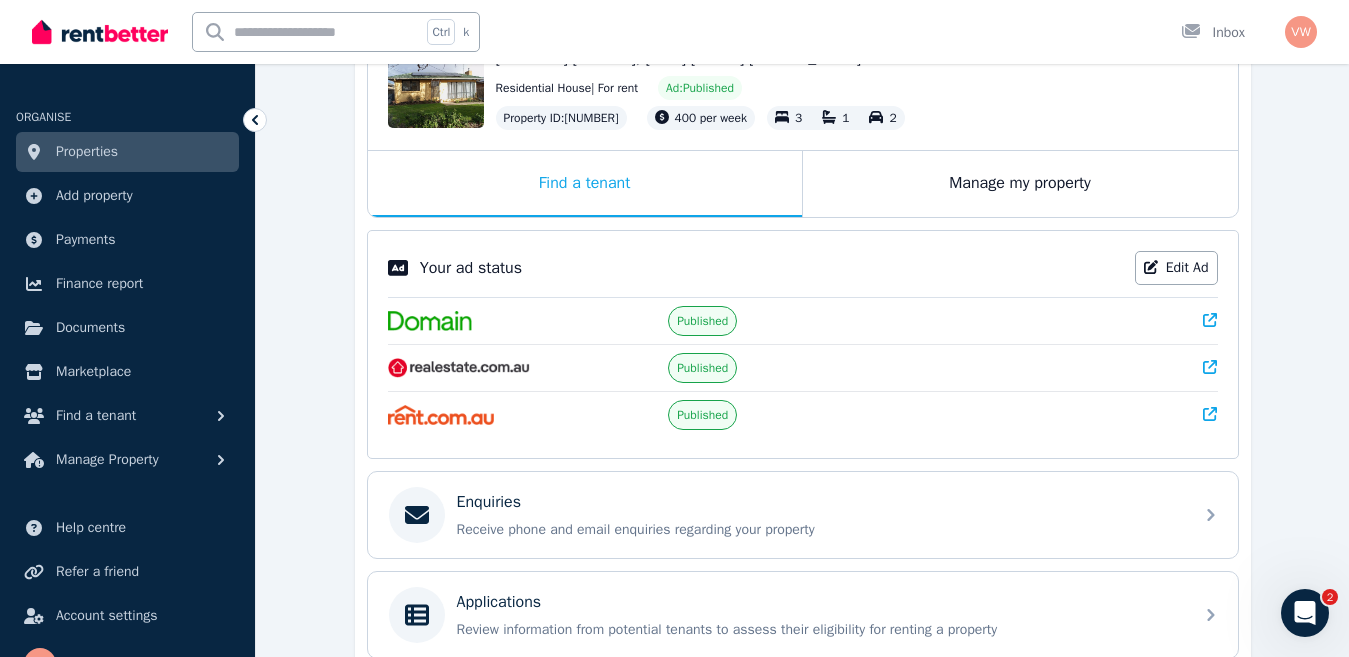 scroll, scrollTop: 254, scrollLeft: 0, axis: vertical 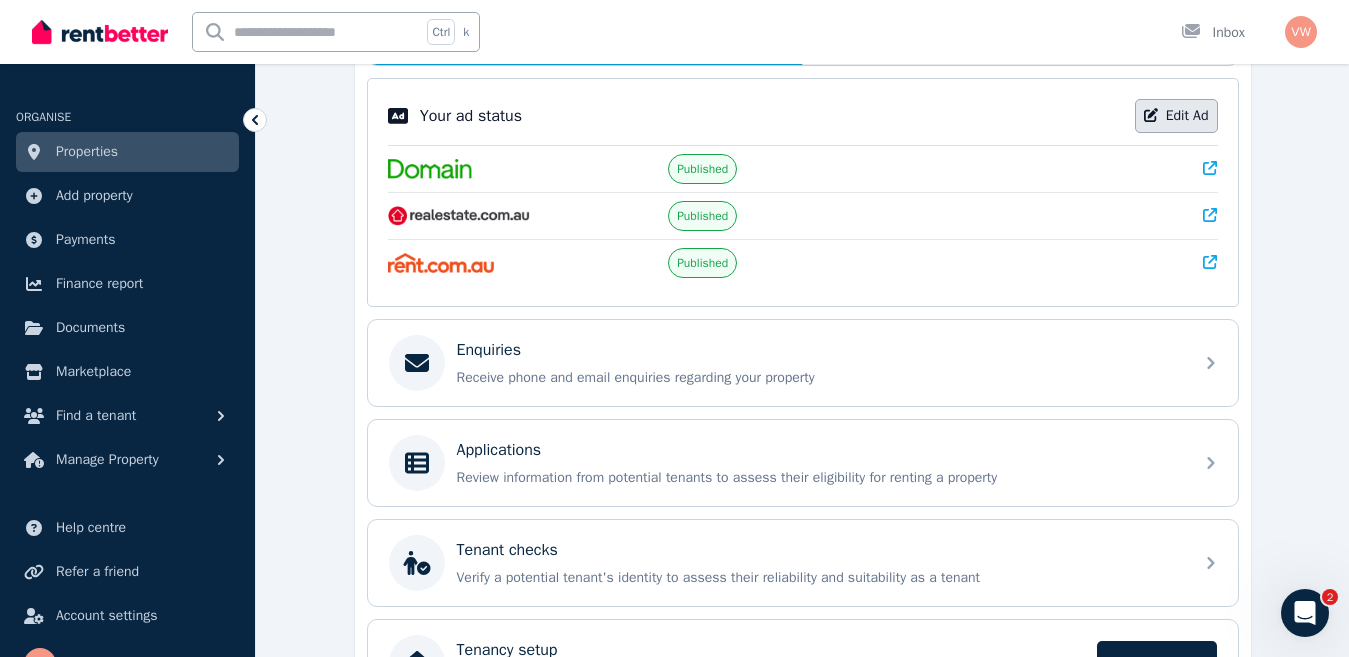 click on "Edit Ad" at bounding box center [1176, 116] 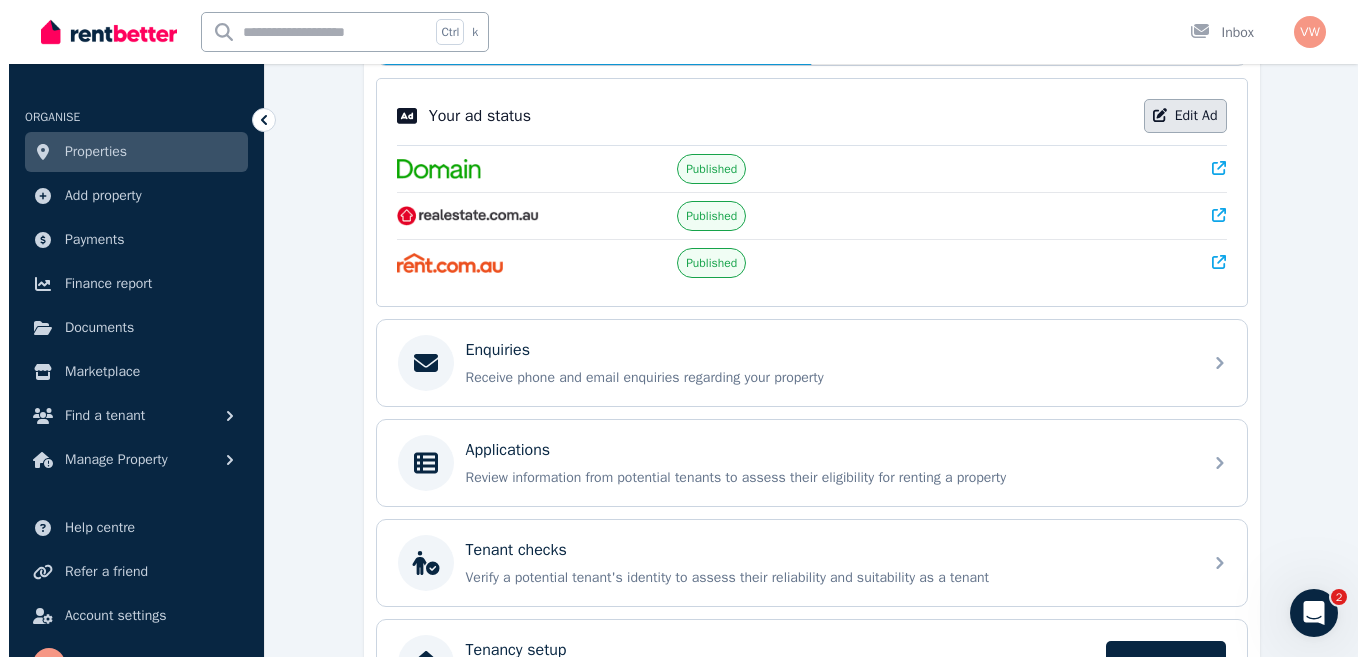 scroll, scrollTop: 0, scrollLeft: 0, axis: both 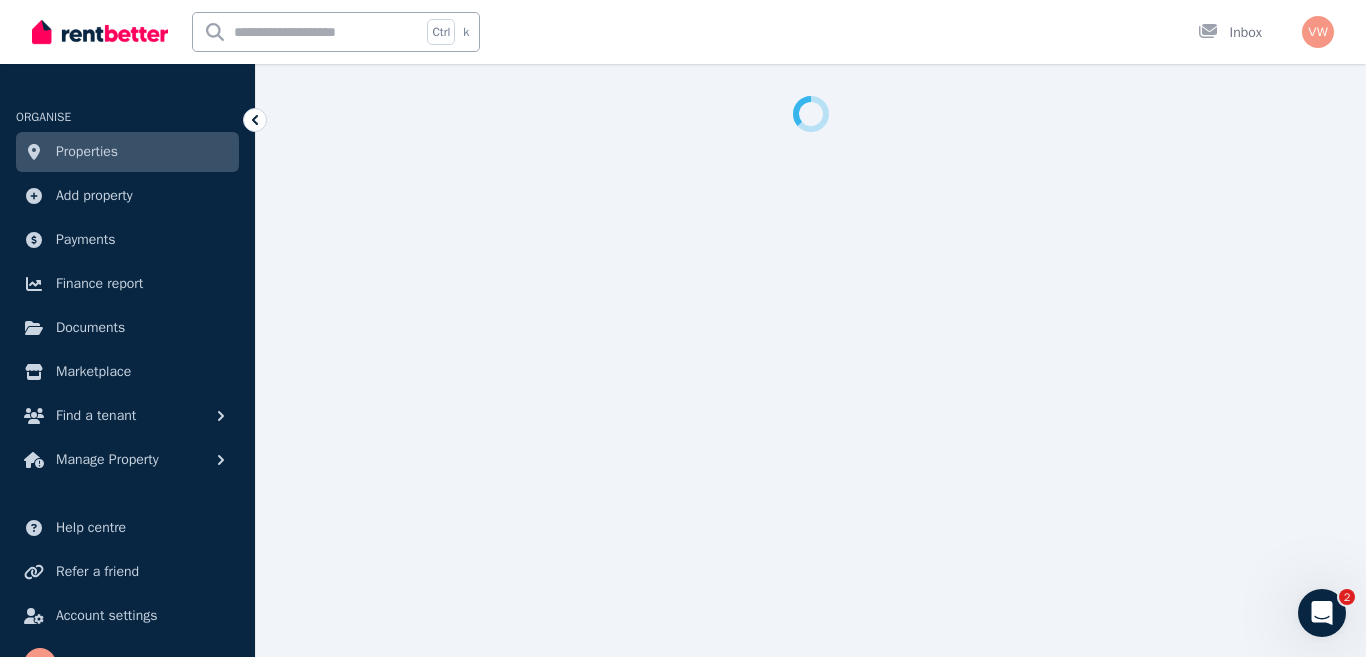 select on "**********" 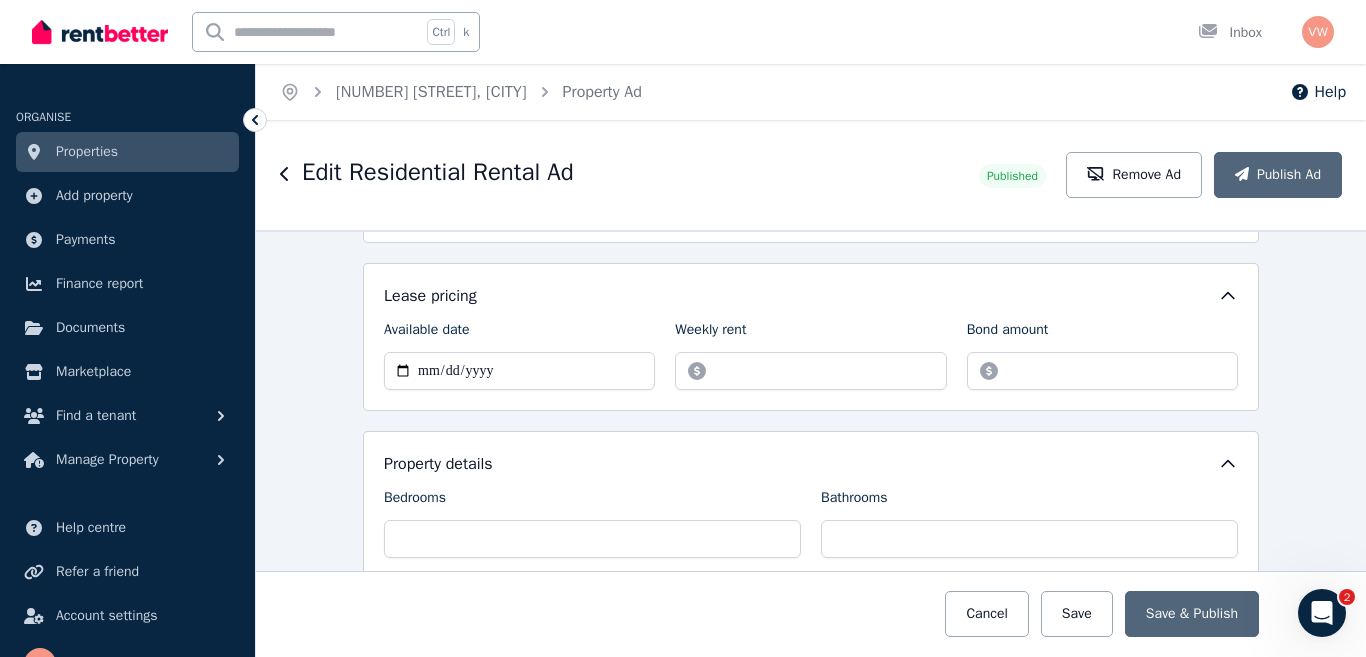 scroll, scrollTop: 640, scrollLeft: 0, axis: vertical 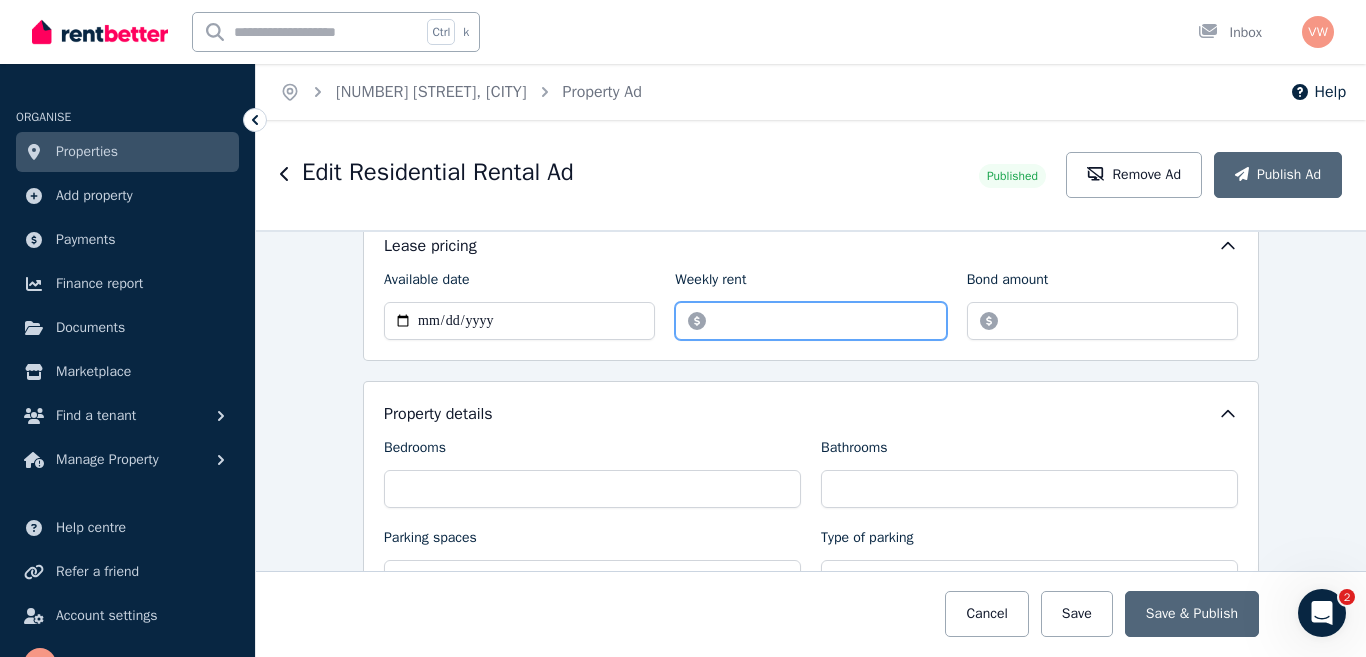 click on "******" at bounding box center [810, 321] 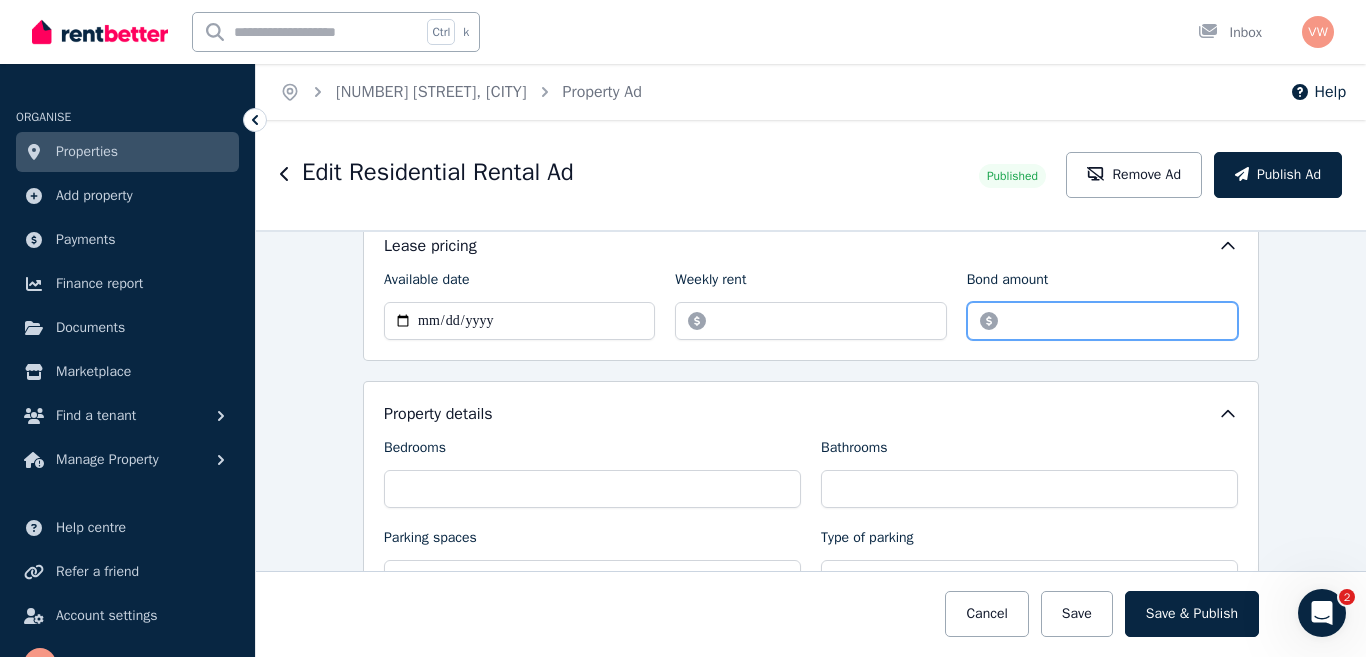 click on "*******" at bounding box center (1102, 321) 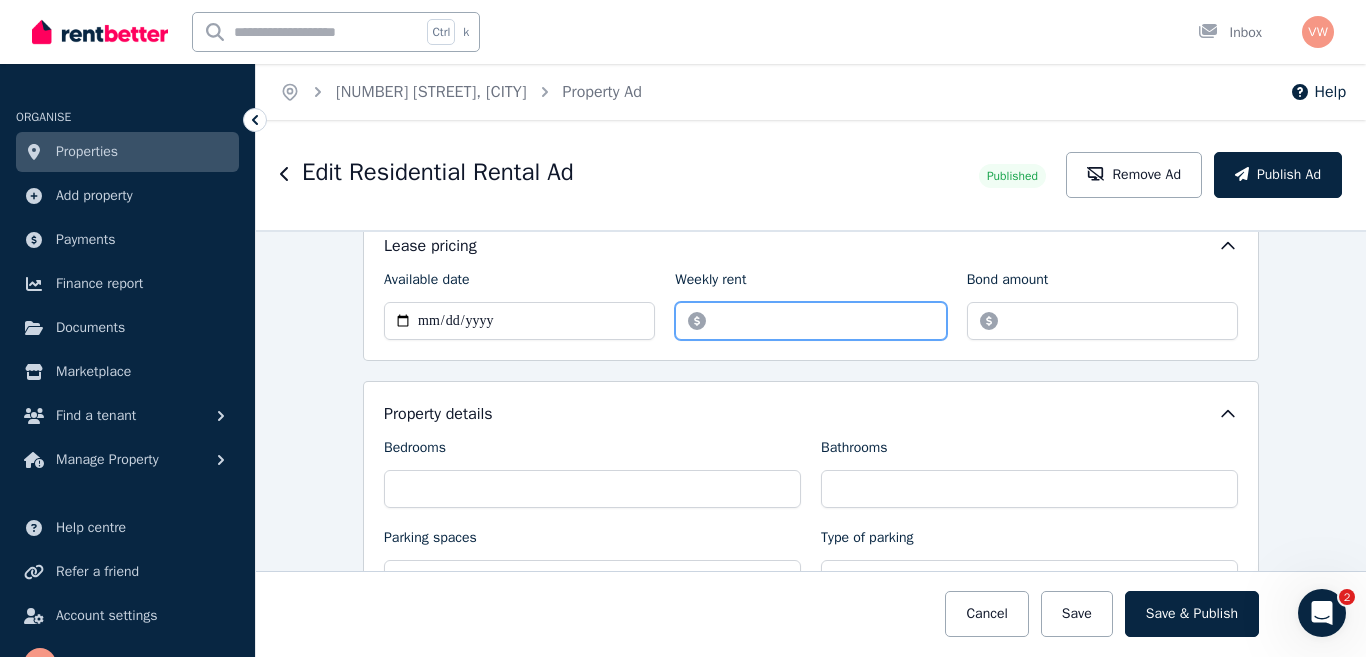 click on "******" at bounding box center [810, 321] 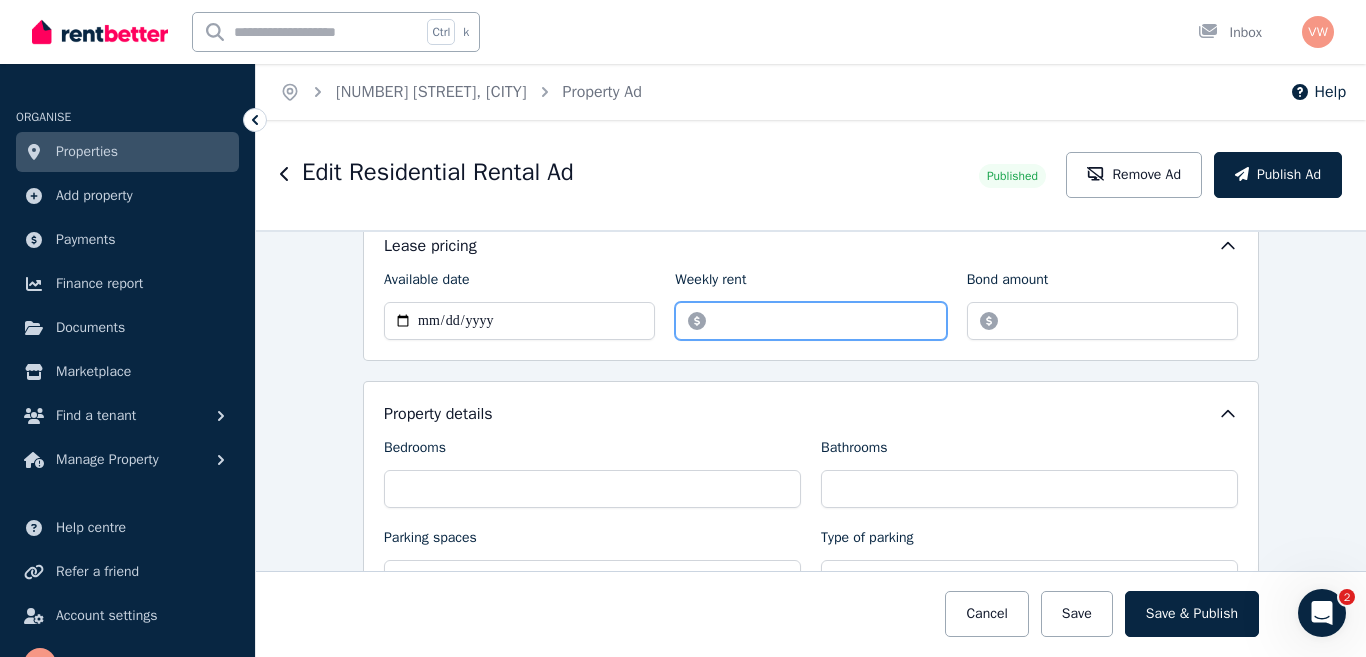type on "***" 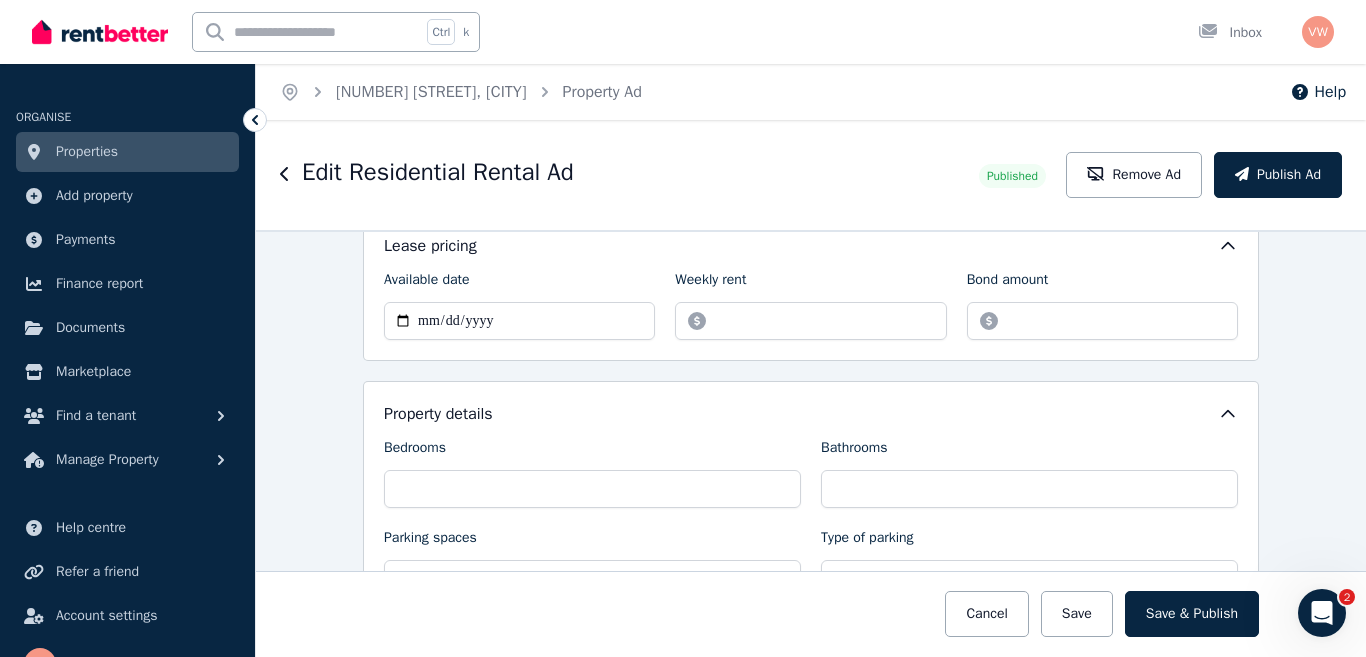 click on "**********" at bounding box center [811, 443] 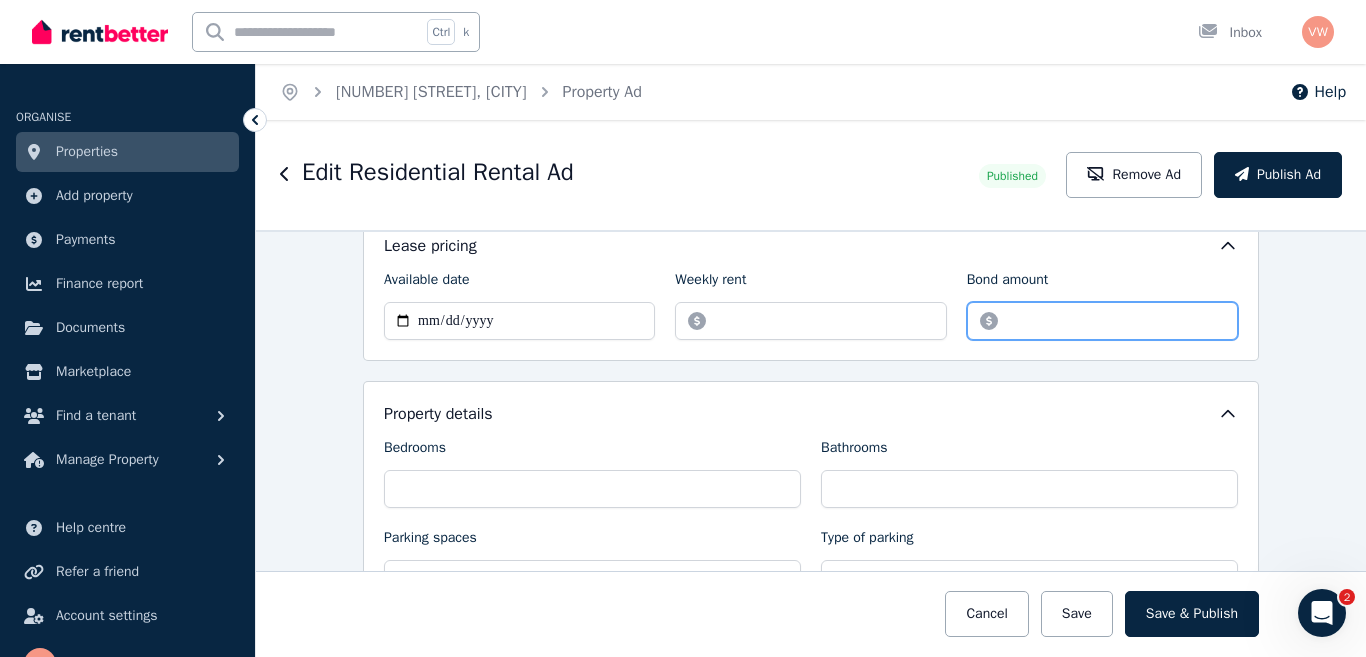 click on "*******" at bounding box center (1102, 321) 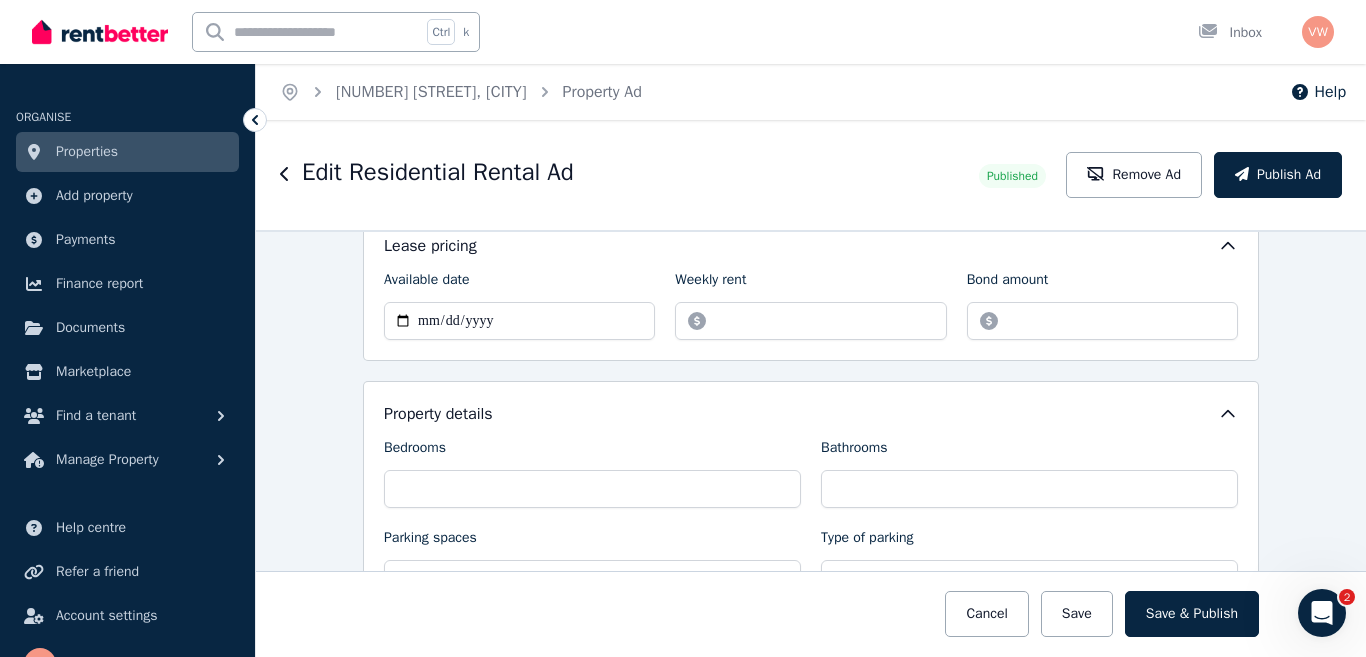 click on "**********" at bounding box center [811, 443] 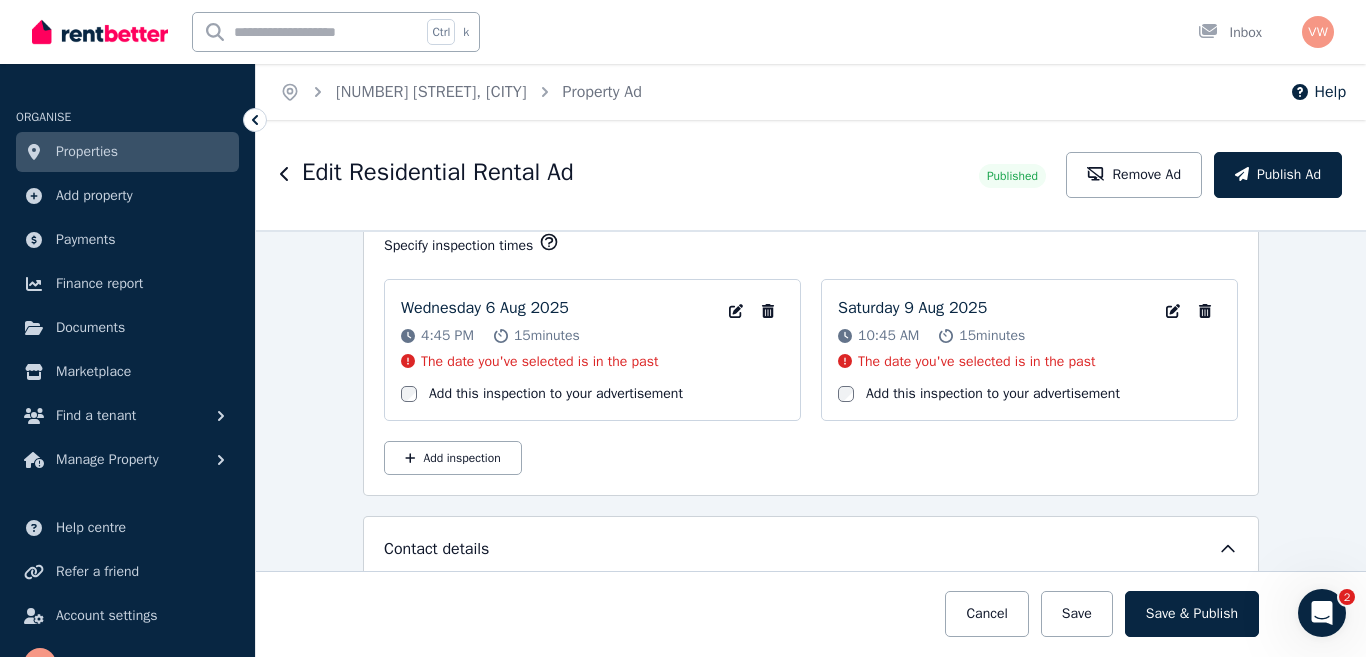 scroll, scrollTop: 3130, scrollLeft: 0, axis: vertical 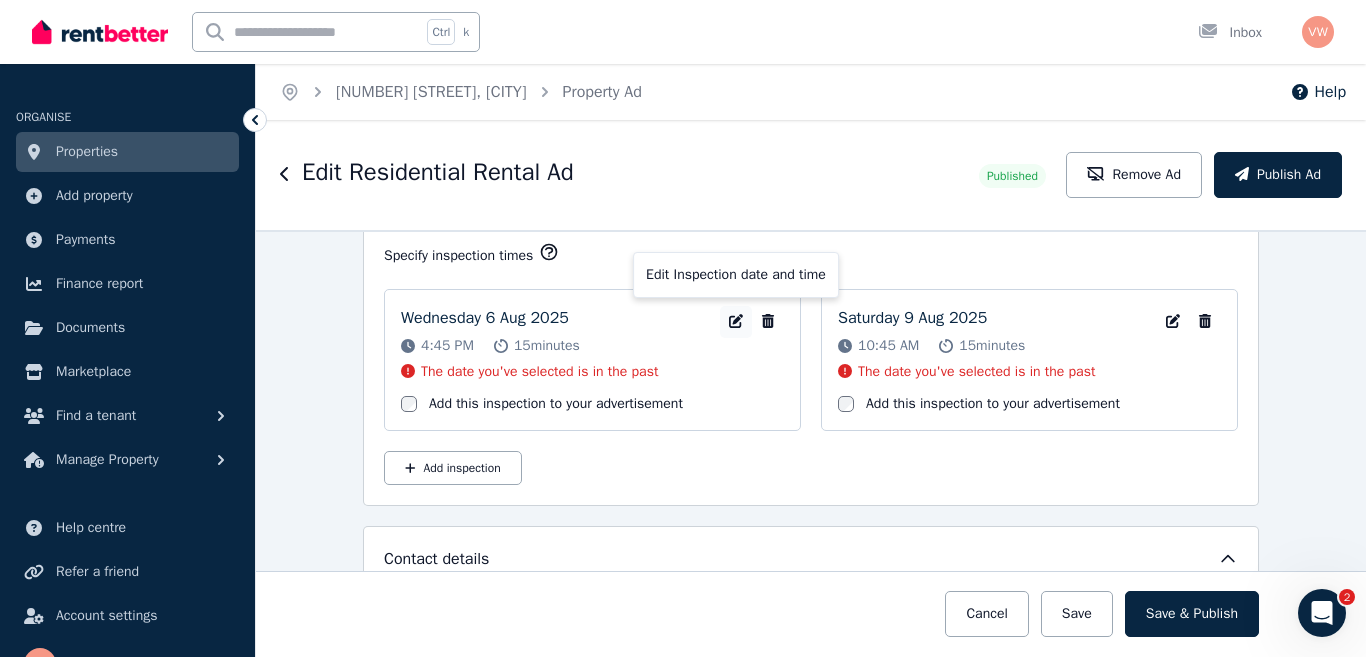 click 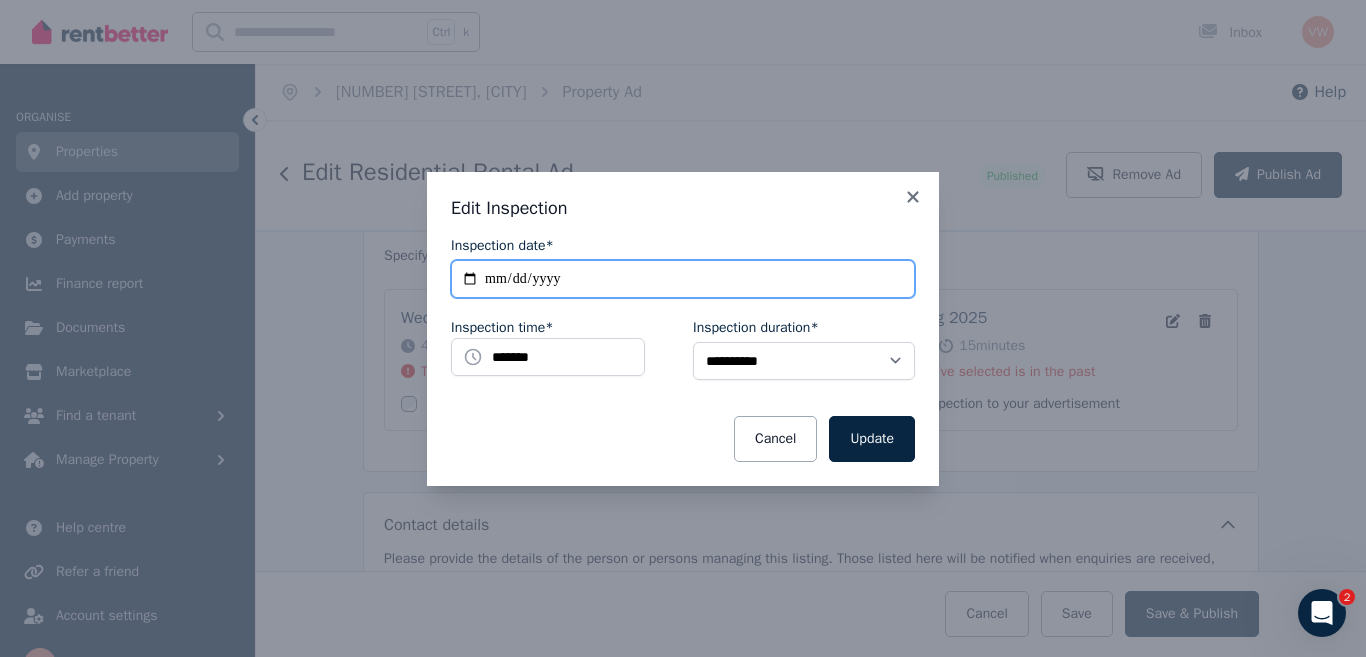 click on "**********" at bounding box center [683, 279] 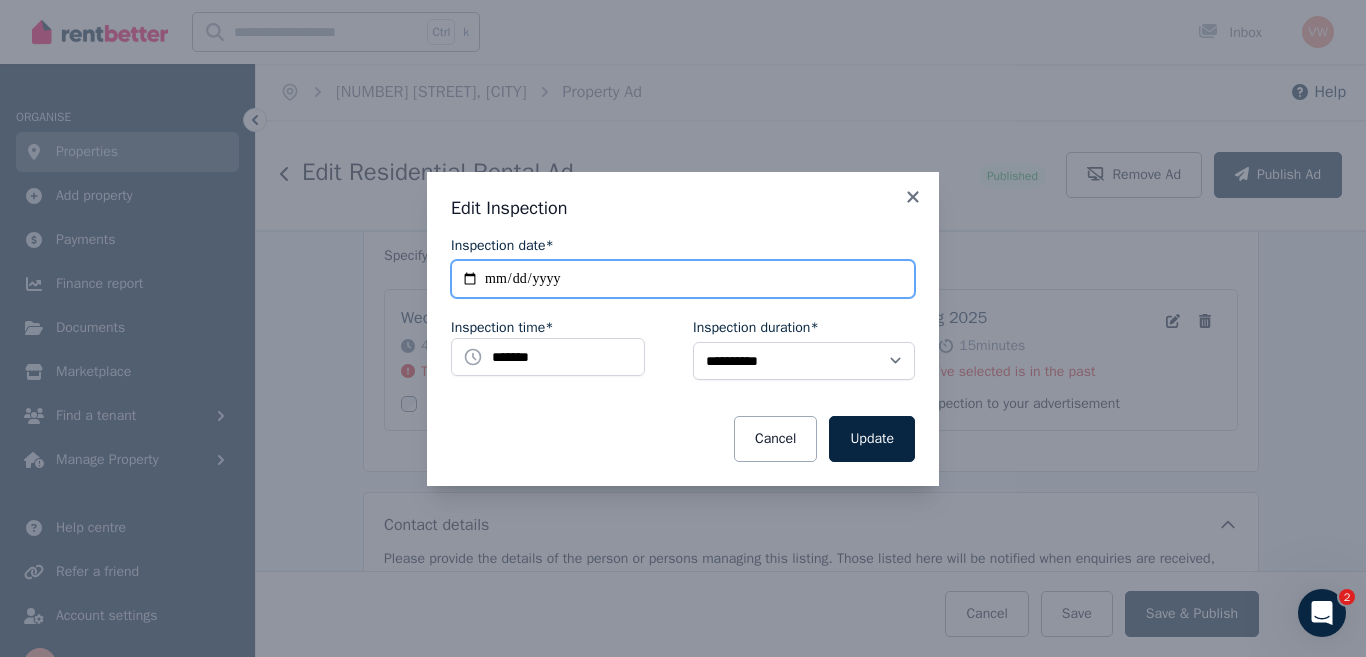 type on "**********" 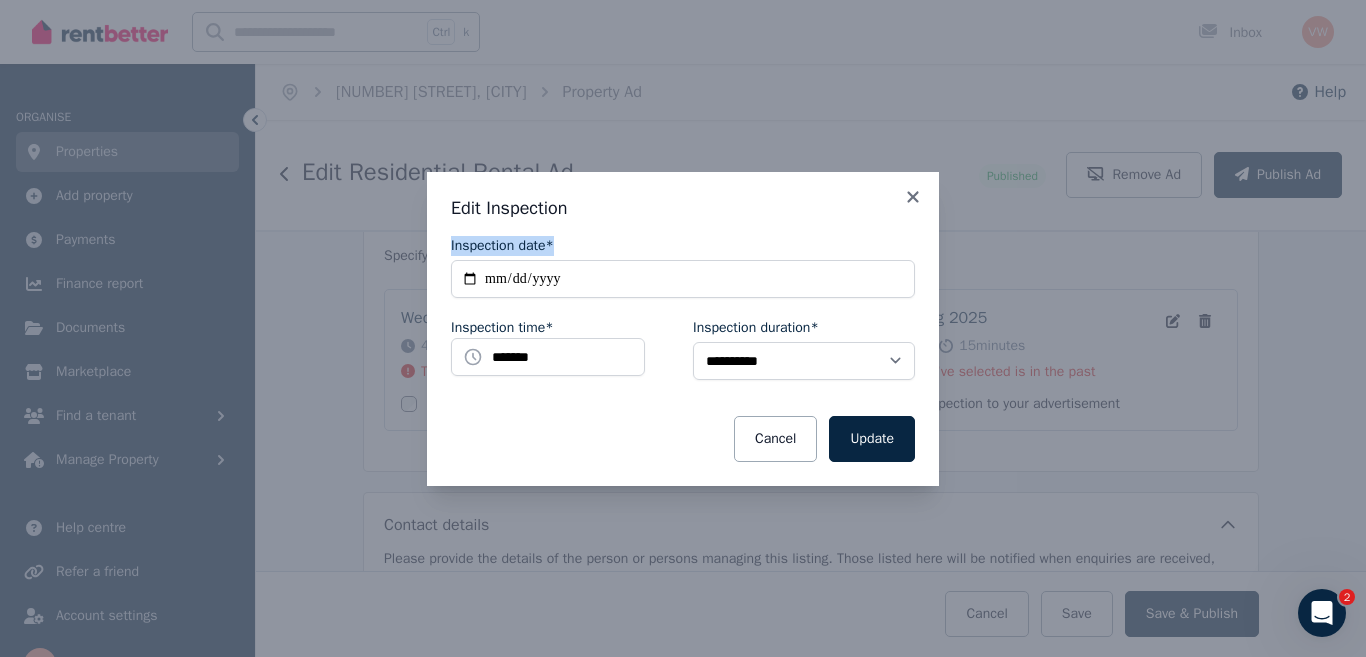 drag, startPoint x: 647, startPoint y: 206, endPoint x: 925, endPoint y: 228, distance: 278.86914 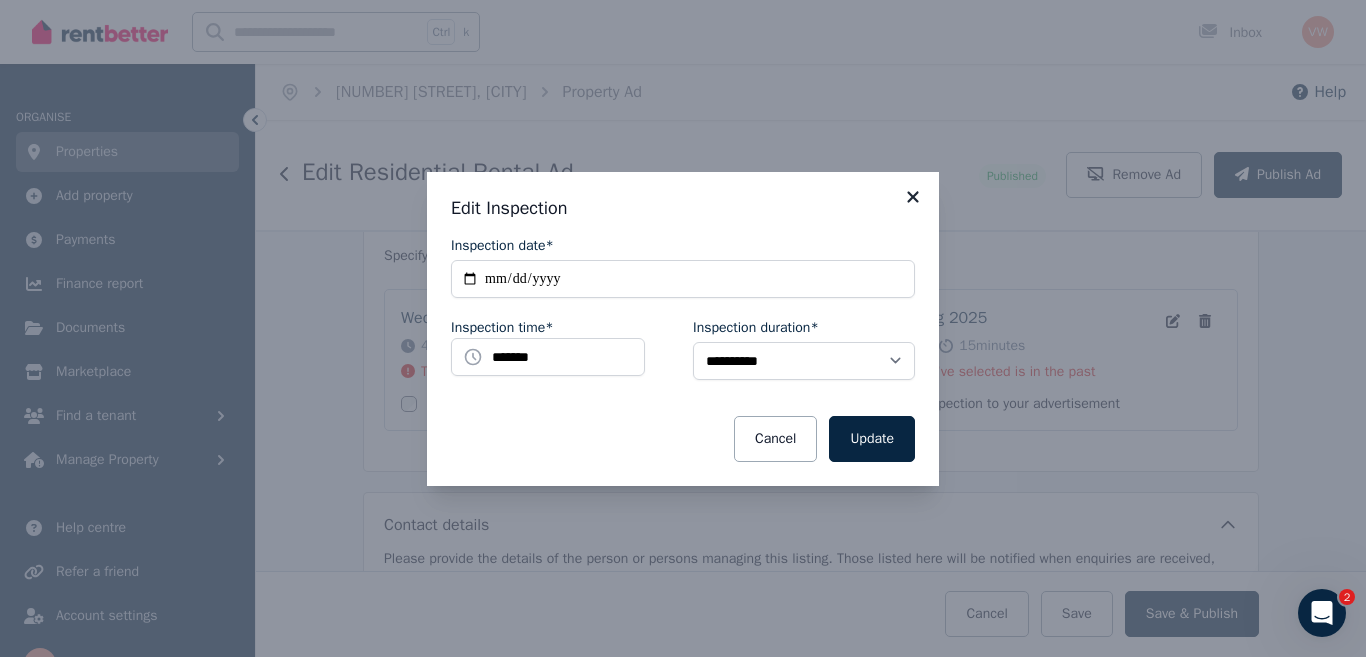 click 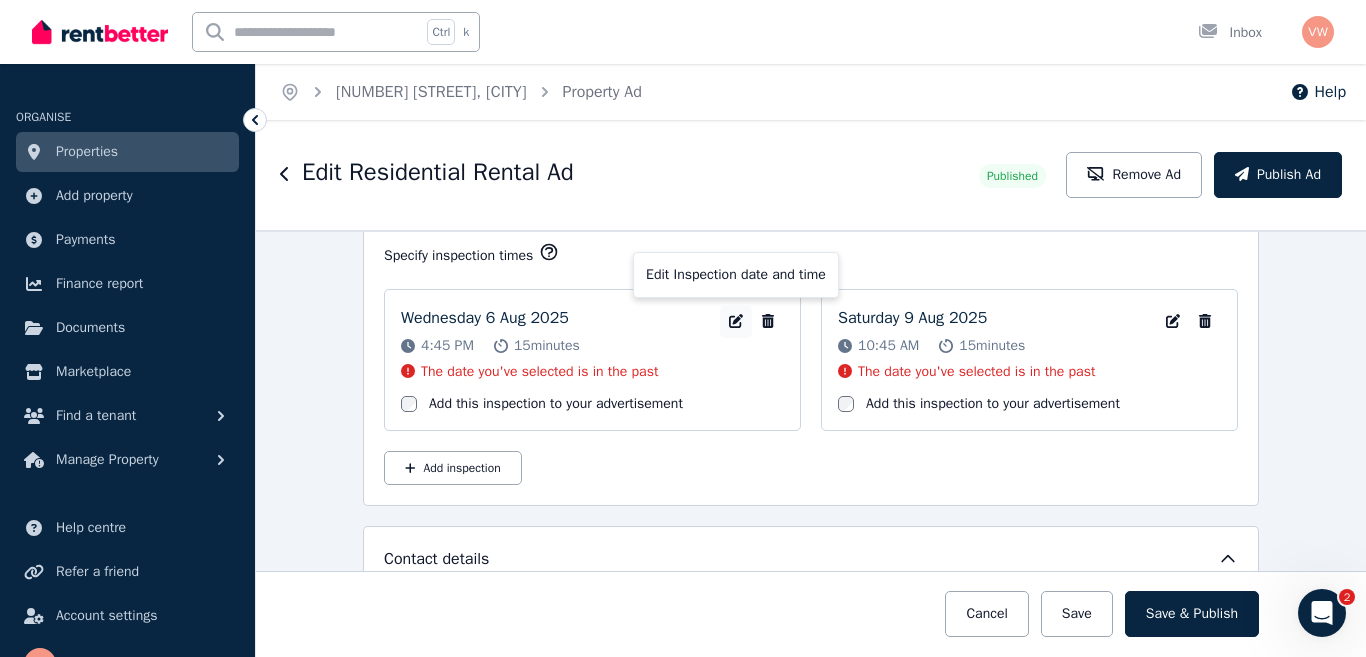 click 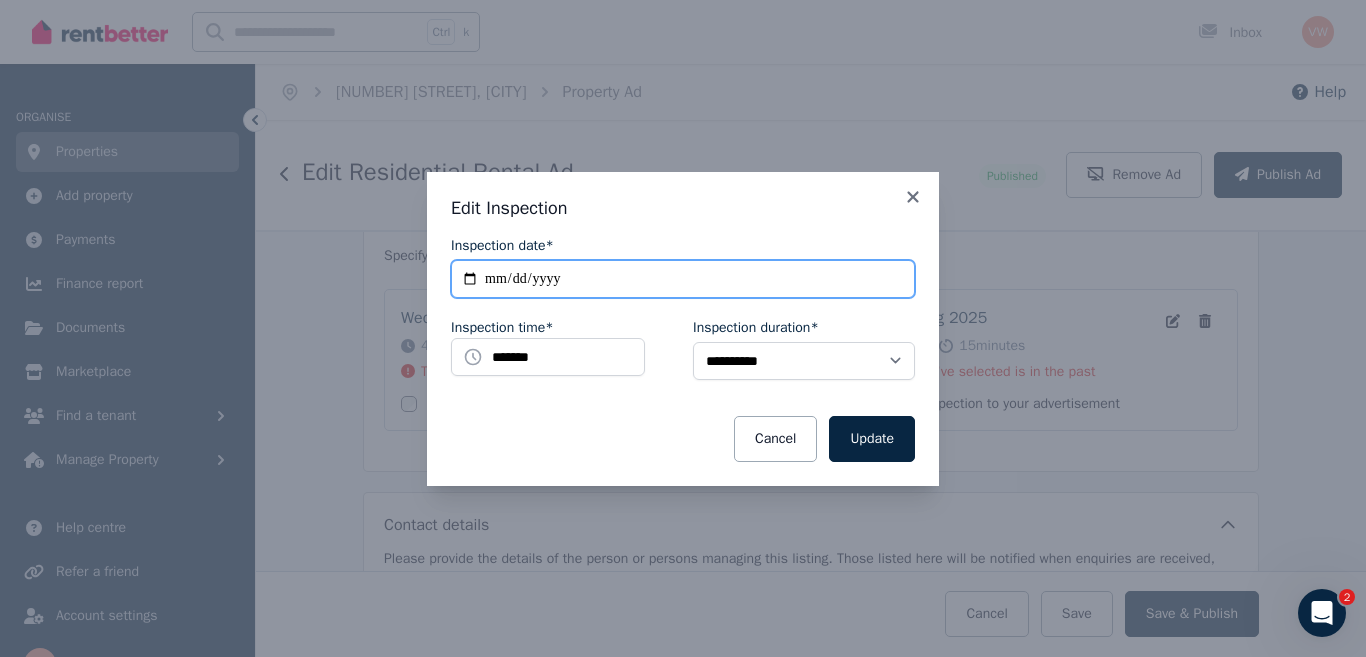 click on "**********" at bounding box center (683, 279) 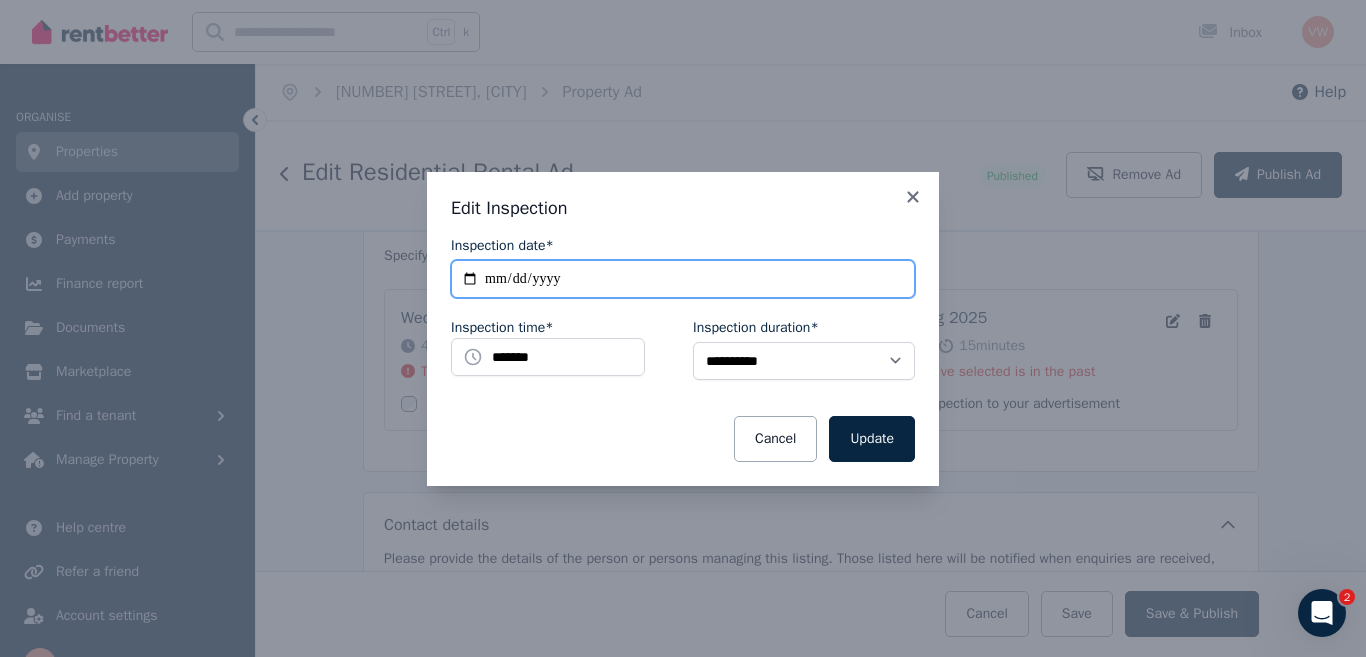 click on "**********" at bounding box center [683, 279] 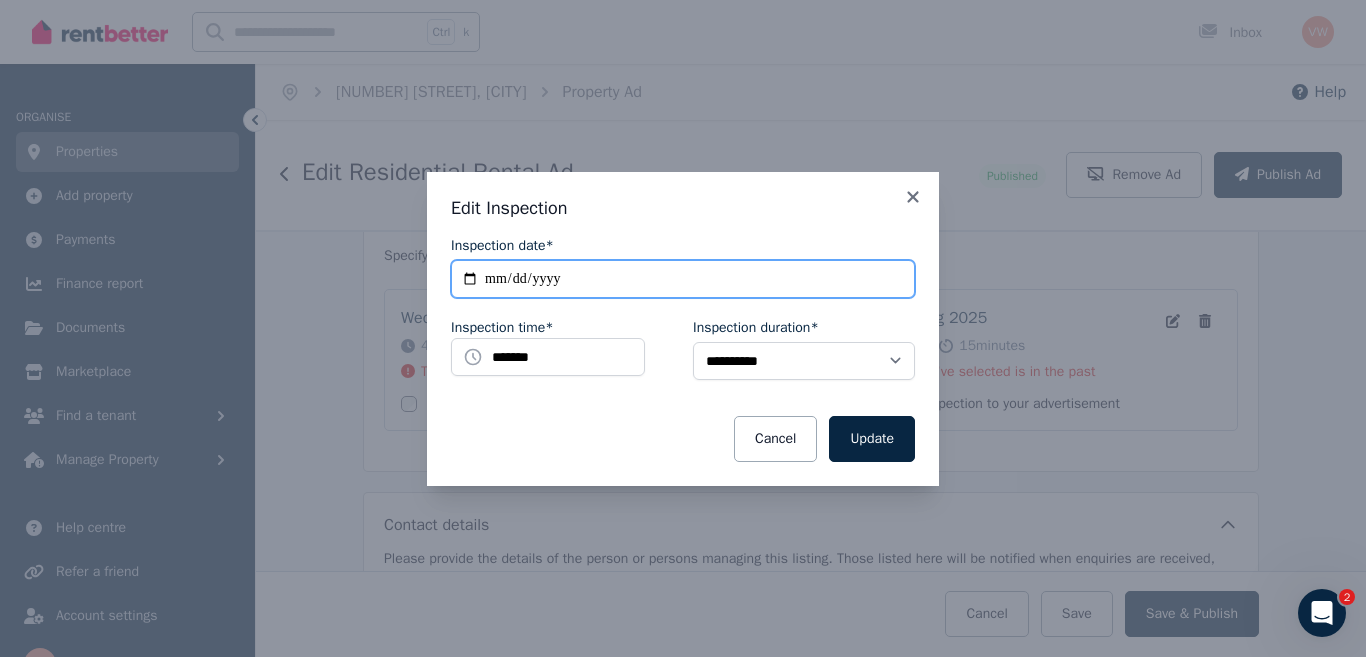 type on "**********" 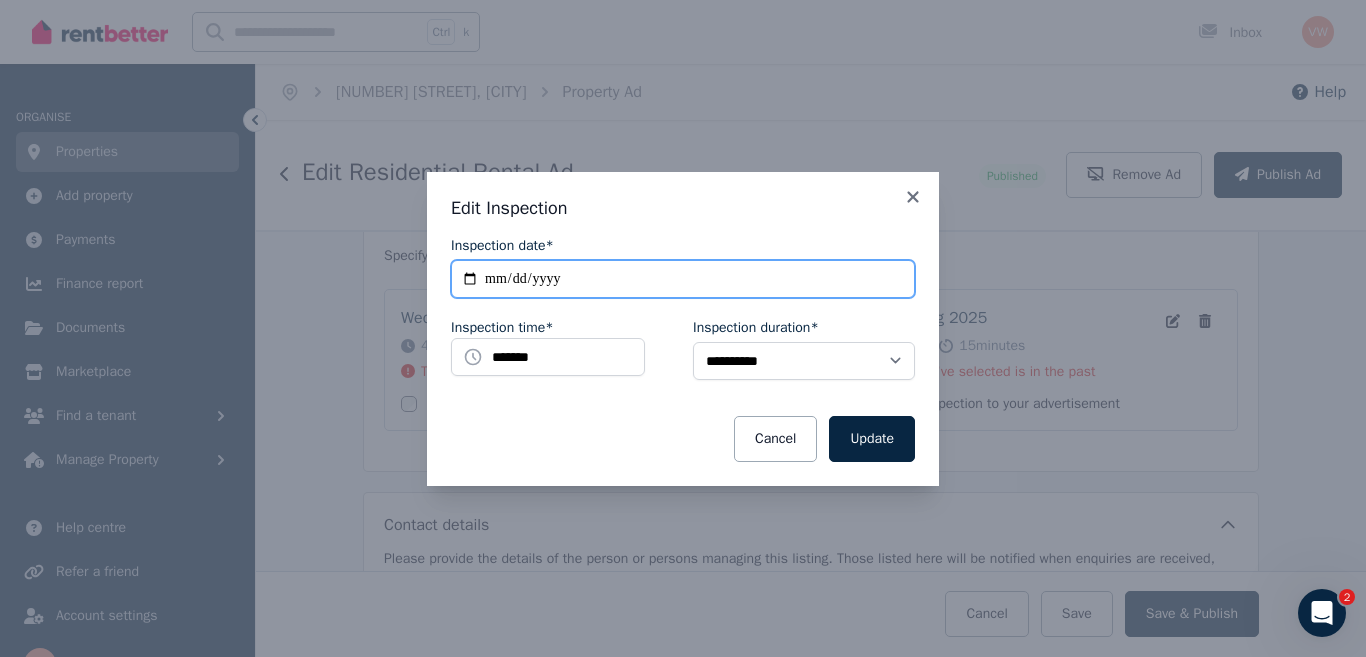 click on "**********" at bounding box center (683, 279) 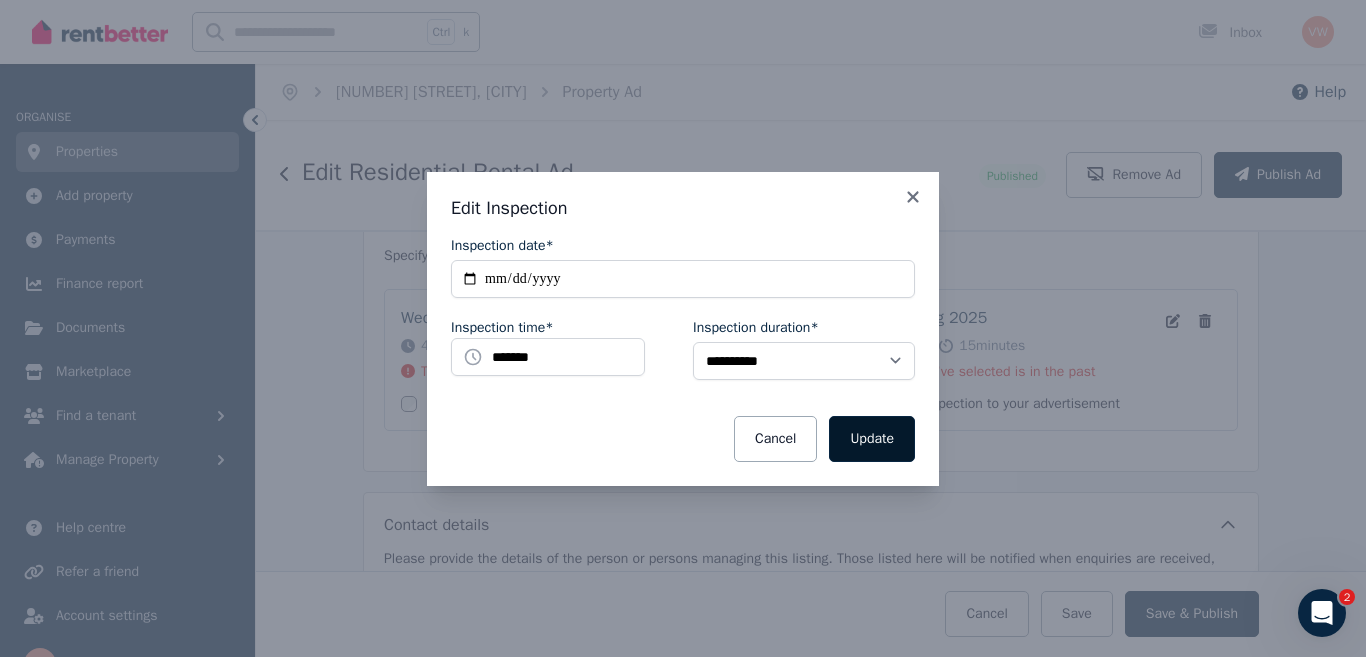 click on "Update" at bounding box center (872, 439) 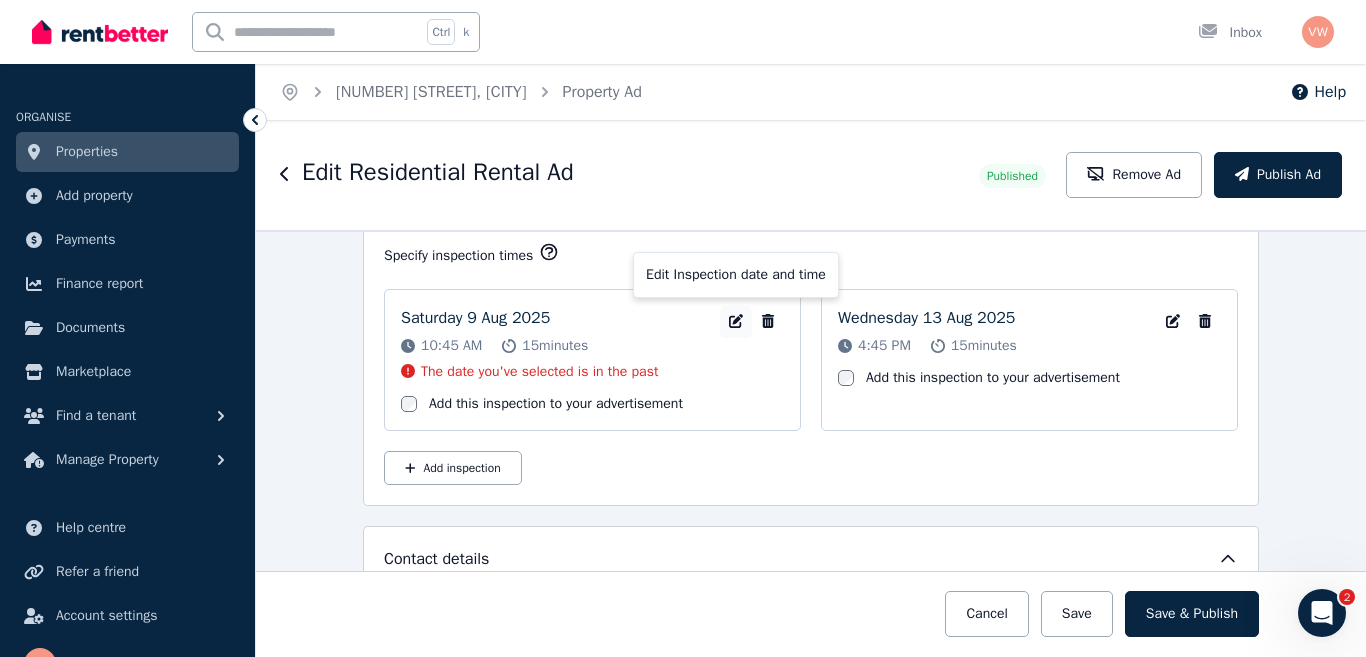 click 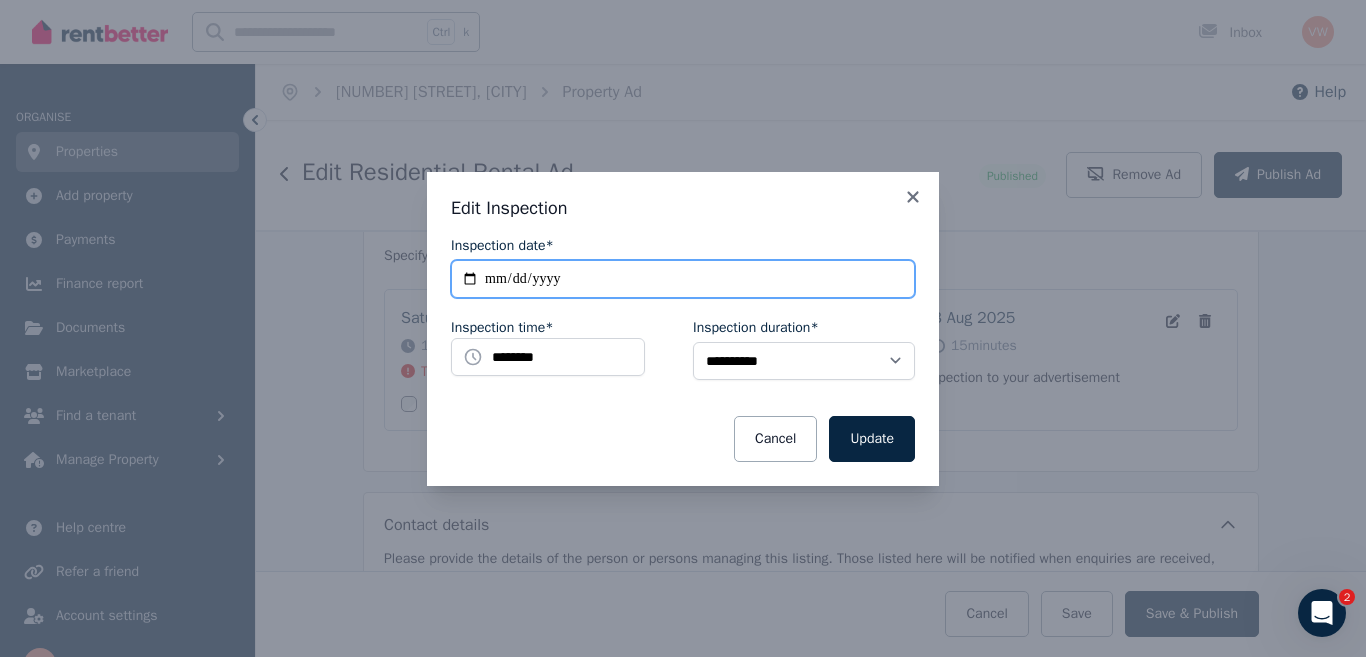 click on "**********" at bounding box center [683, 279] 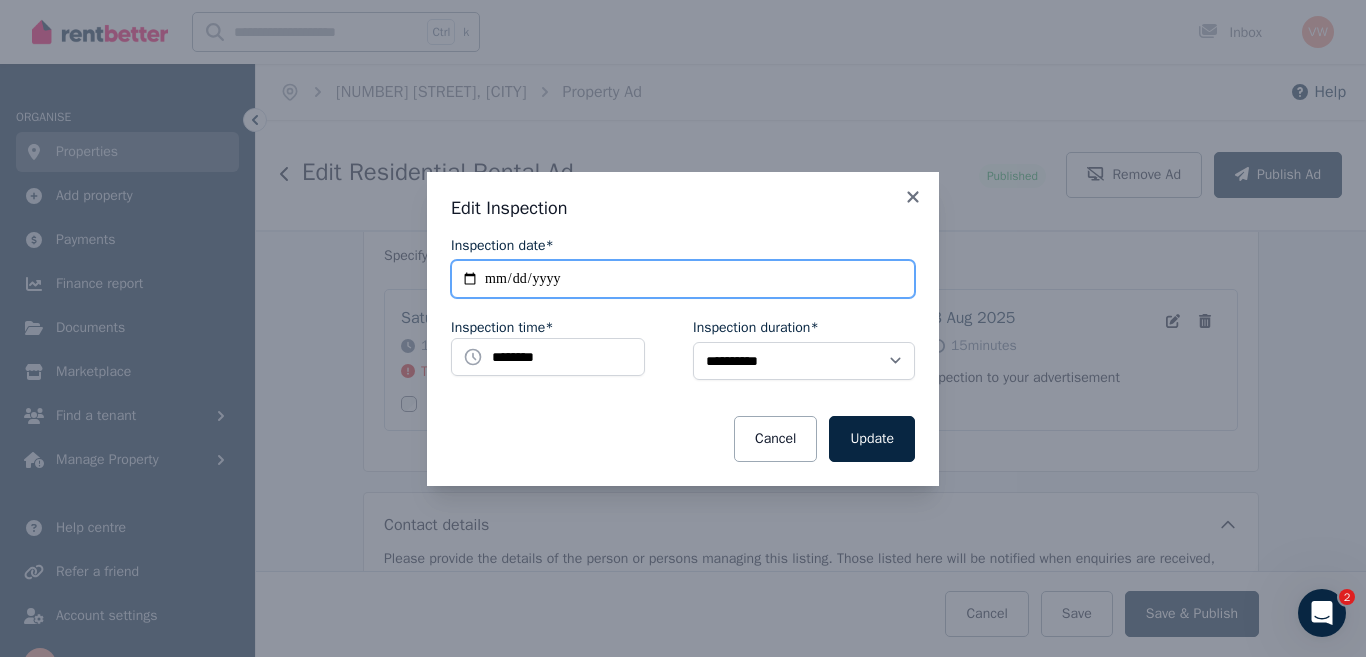type on "**********" 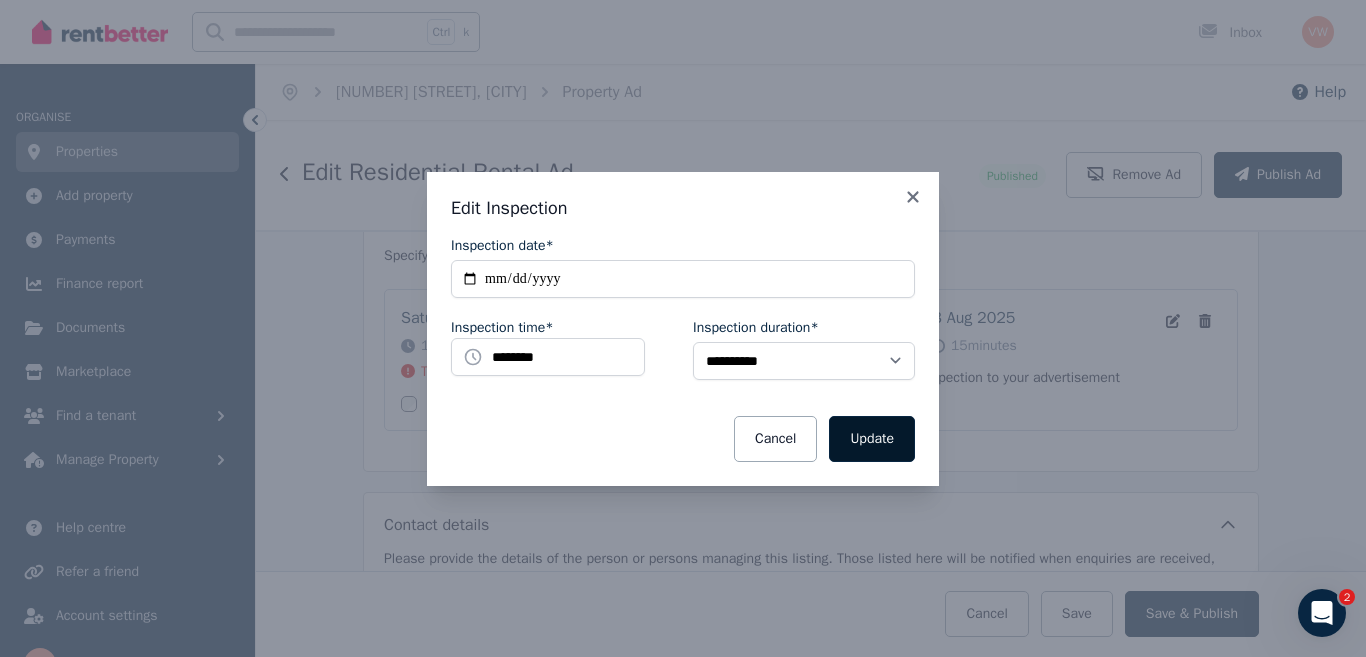 click on "Update" at bounding box center (872, 439) 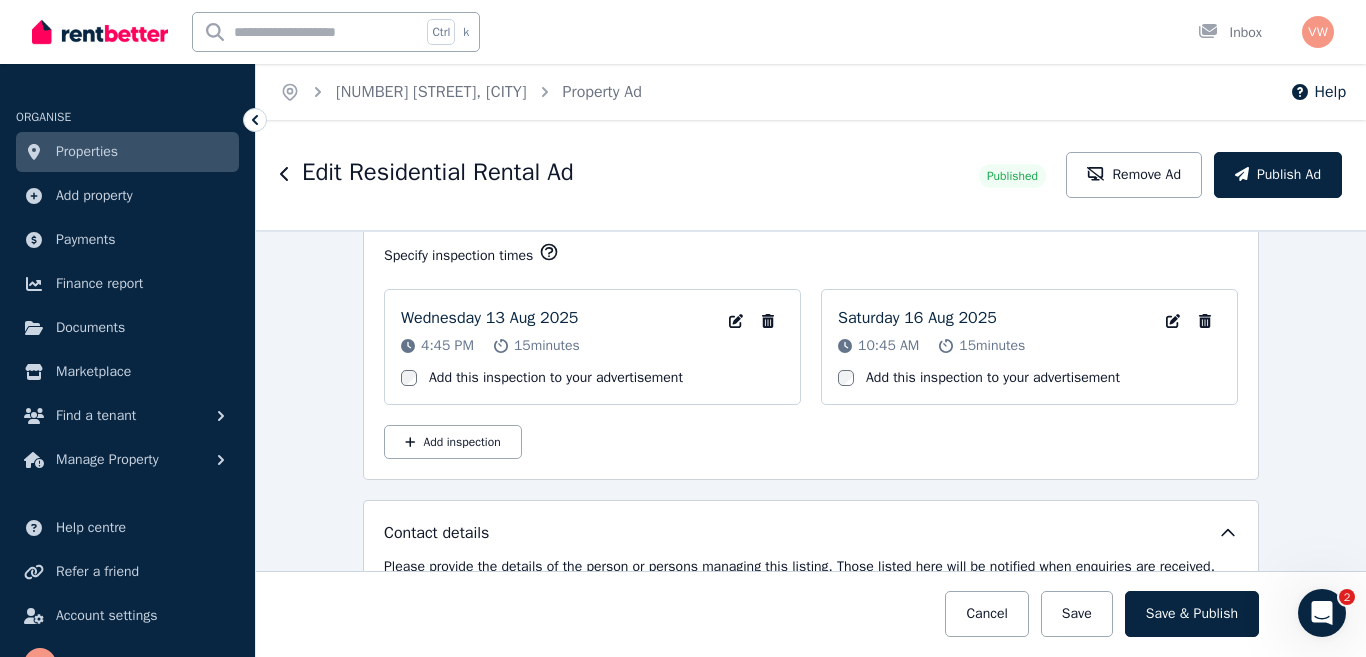 click on "**********" at bounding box center [811, 443] 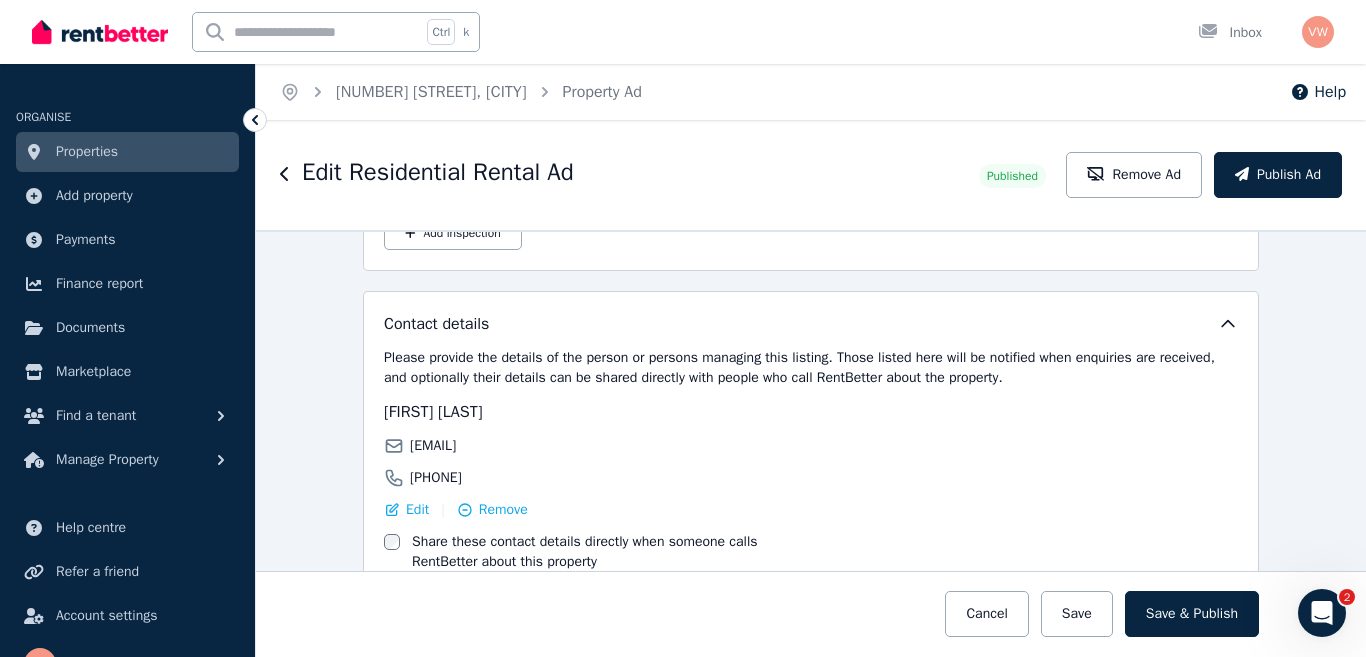 scroll, scrollTop: 3454, scrollLeft: 0, axis: vertical 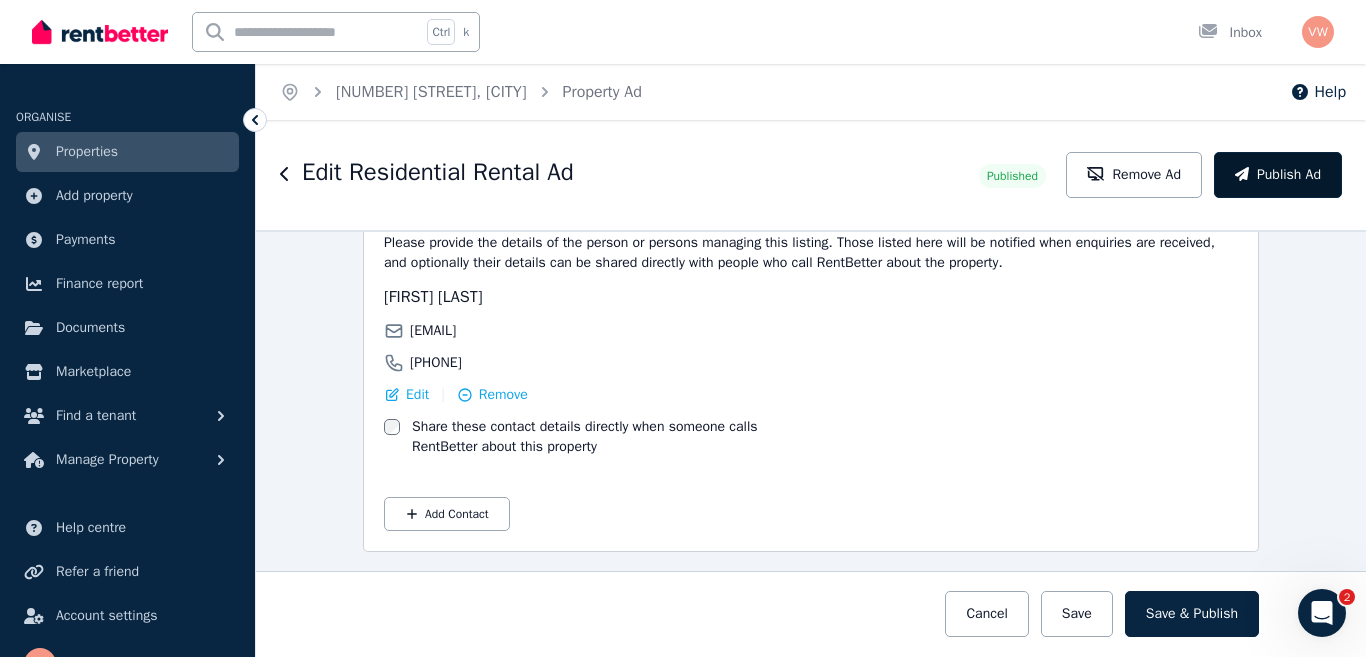 click on "Publish Ad" at bounding box center [1278, 175] 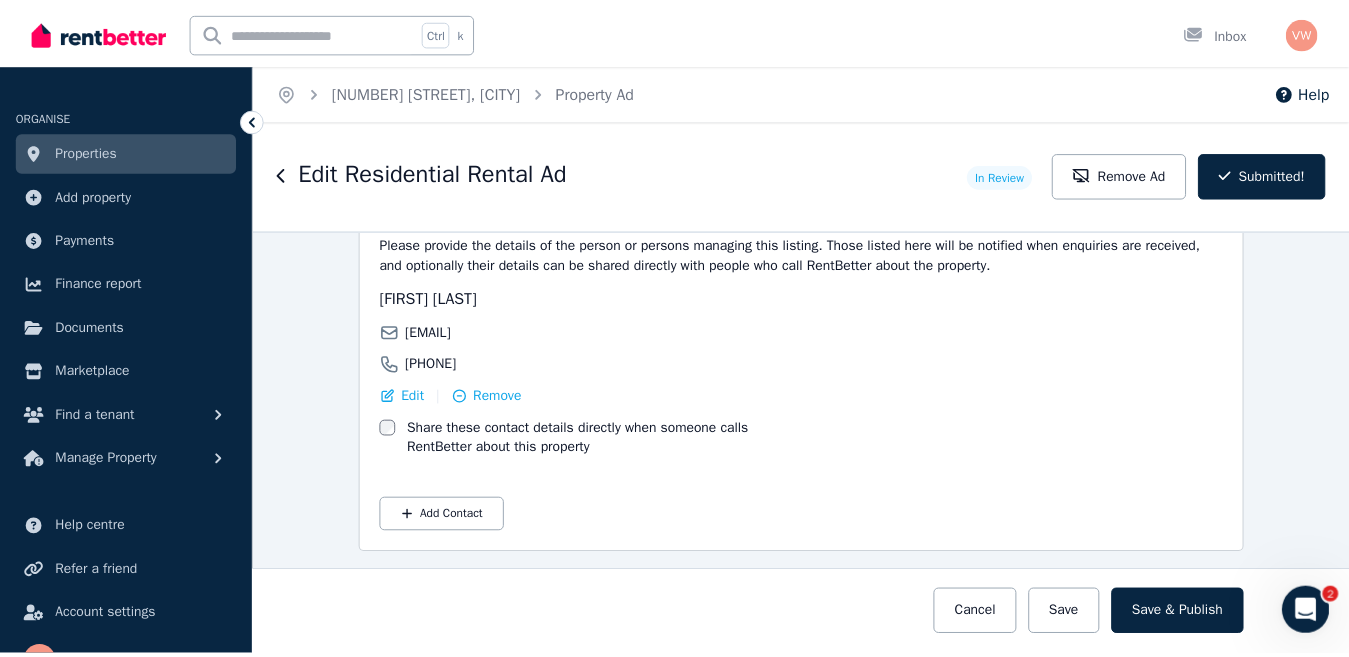 scroll, scrollTop: 3454, scrollLeft: 0, axis: vertical 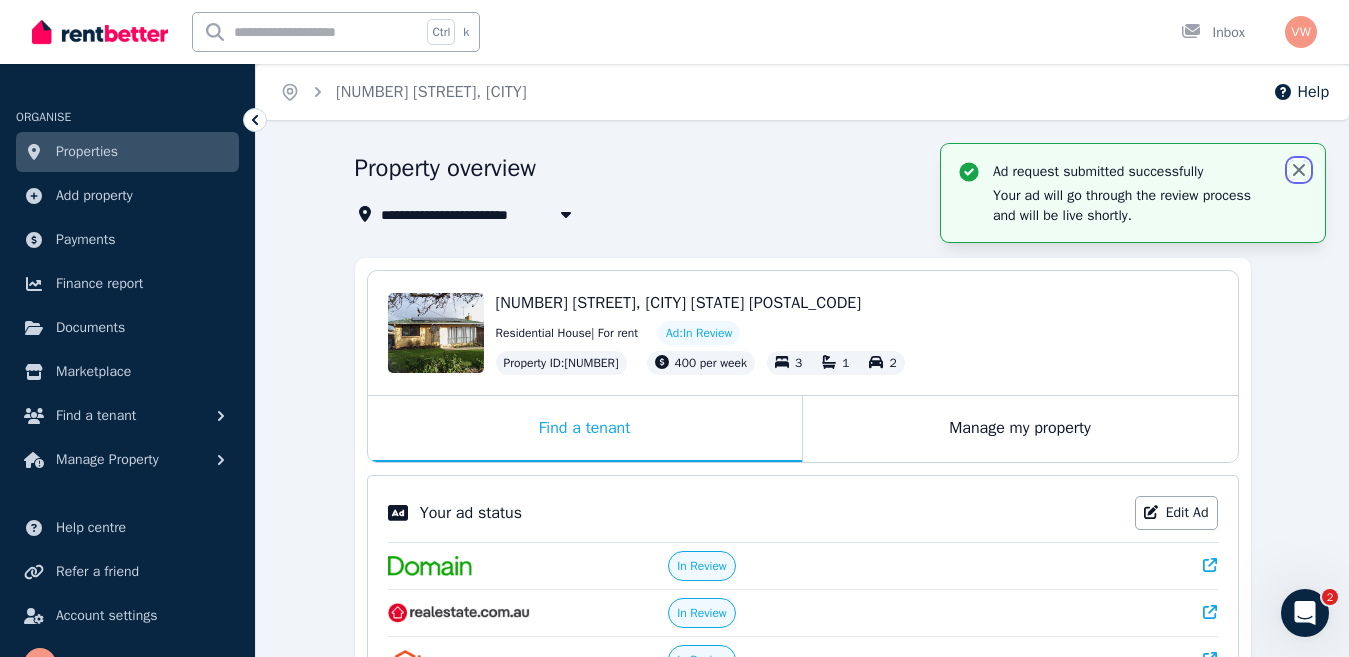 click 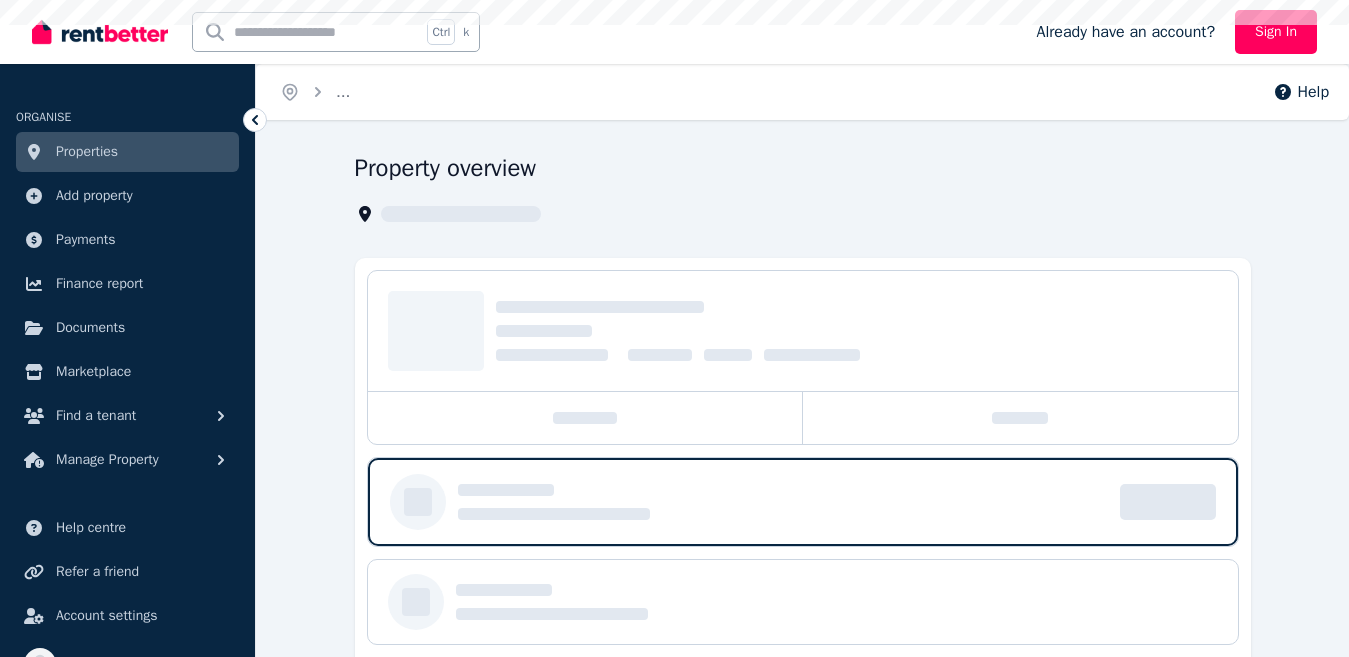 scroll, scrollTop: 0, scrollLeft: 0, axis: both 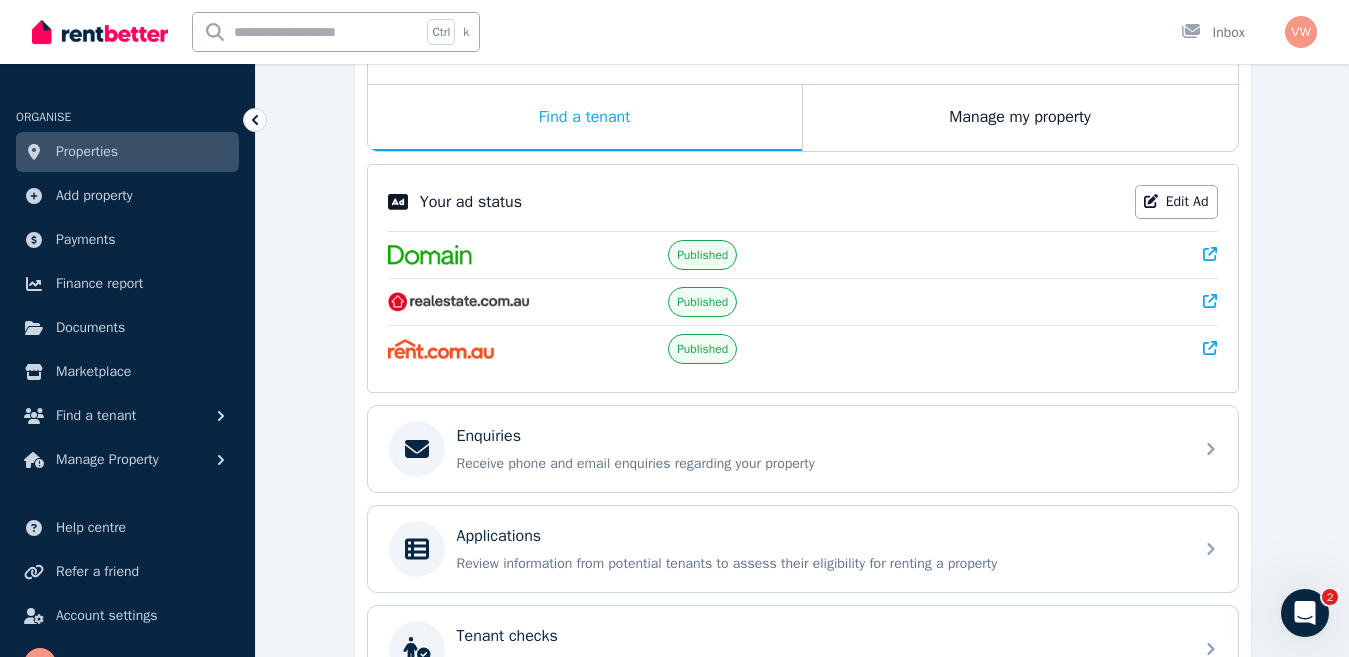 click 